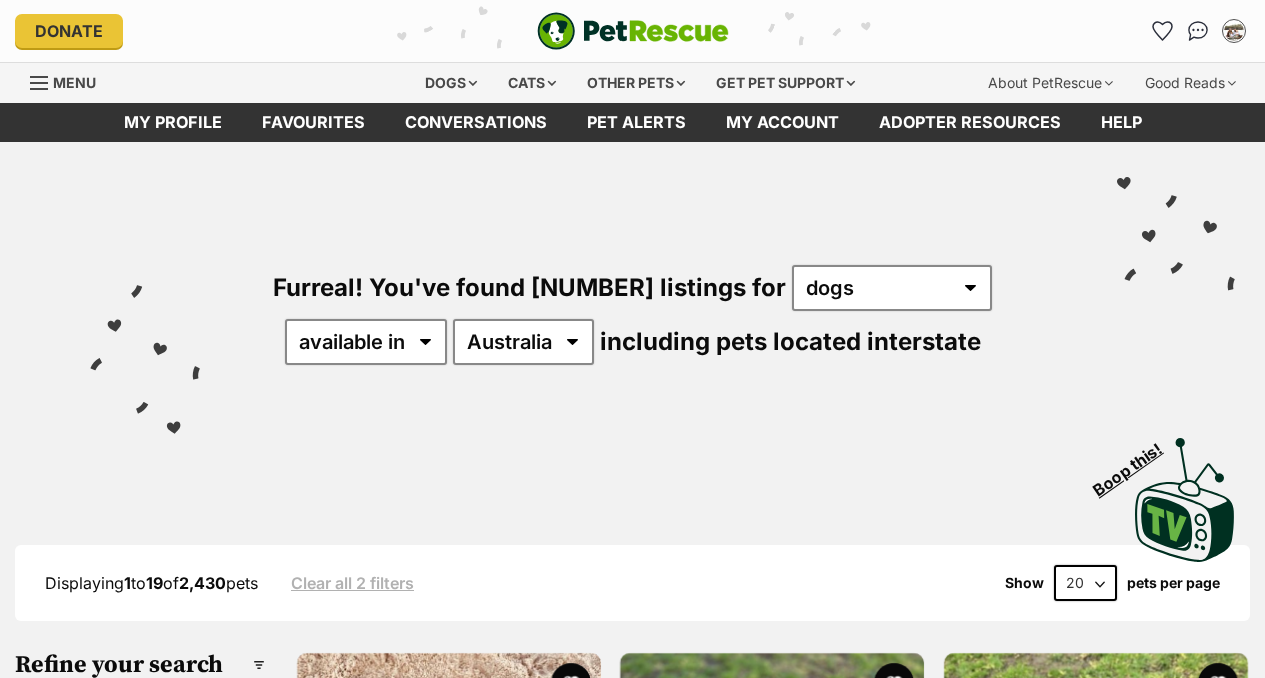 scroll, scrollTop: 0, scrollLeft: 0, axis: both 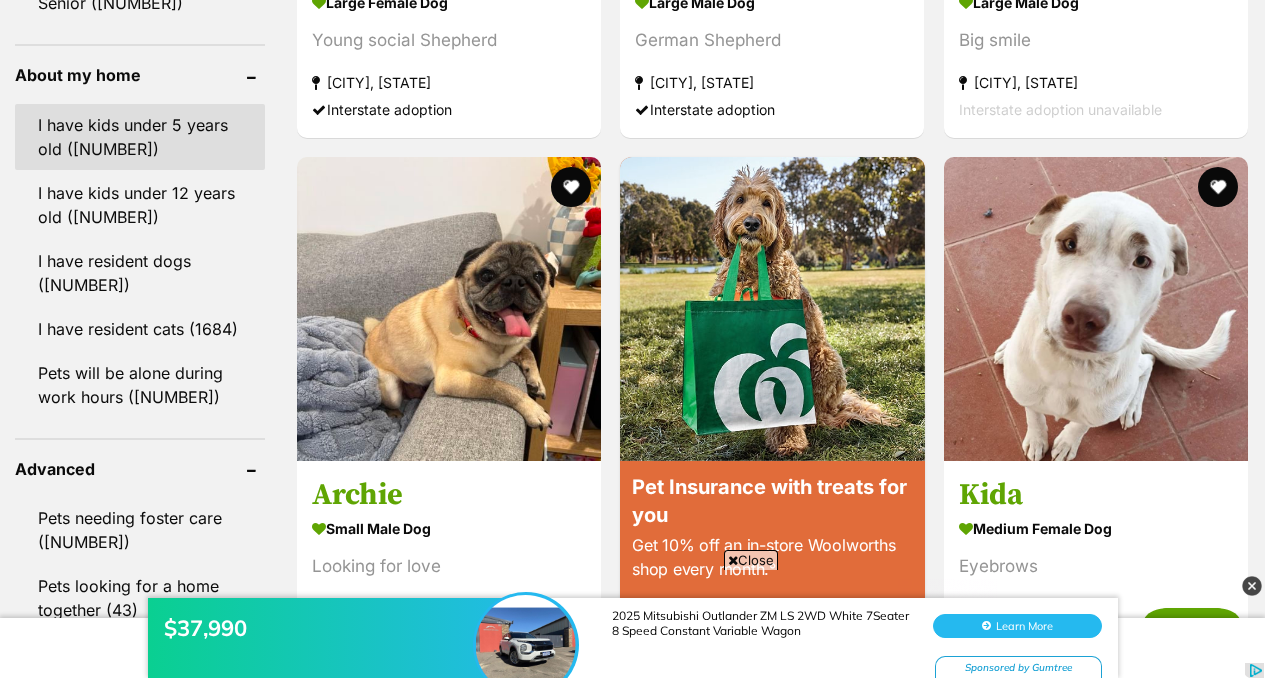 click on "I have kids under 5 years old (1478)" at bounding box center [140, 137] 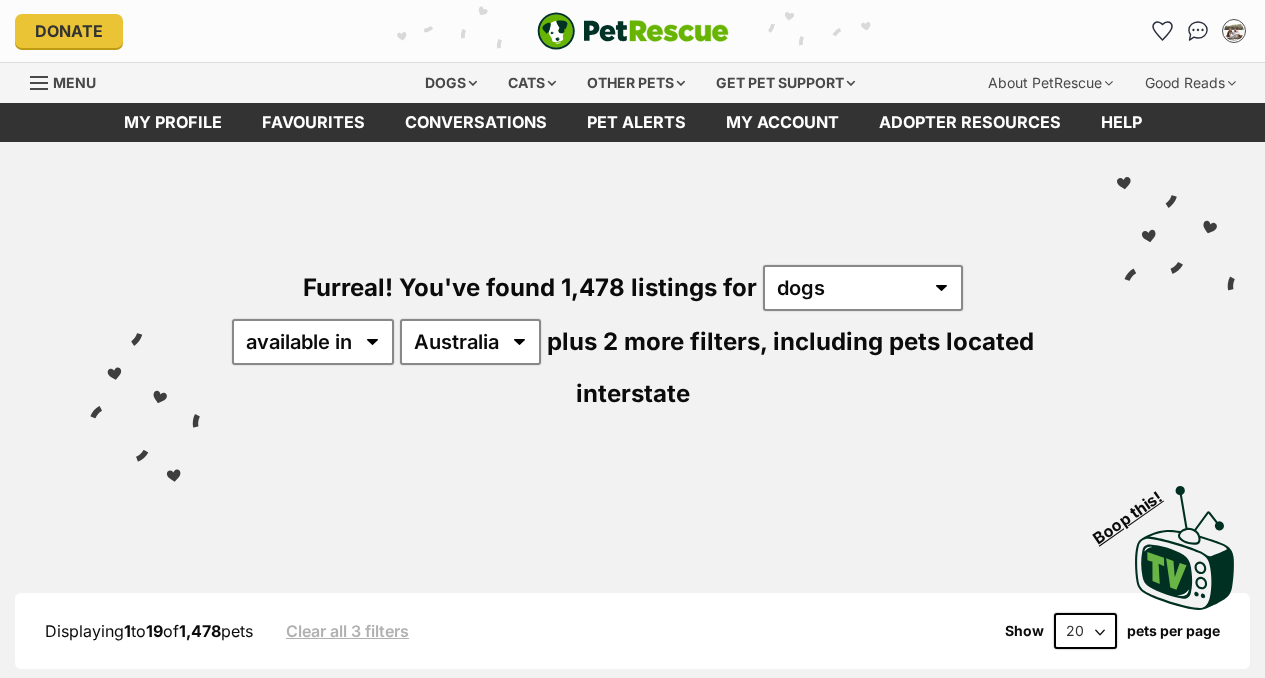 scroll, scrollTop: 0, scrollLeft: 0, axis: both 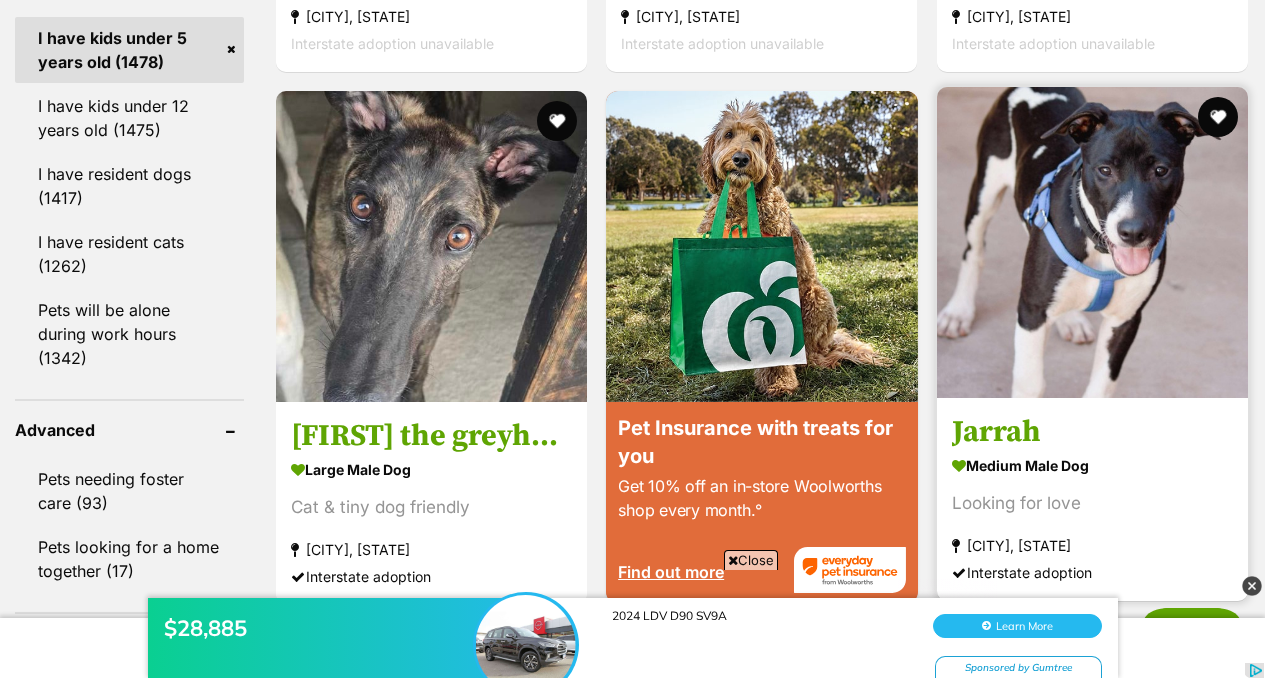 click at bounding box center (1092, 242) 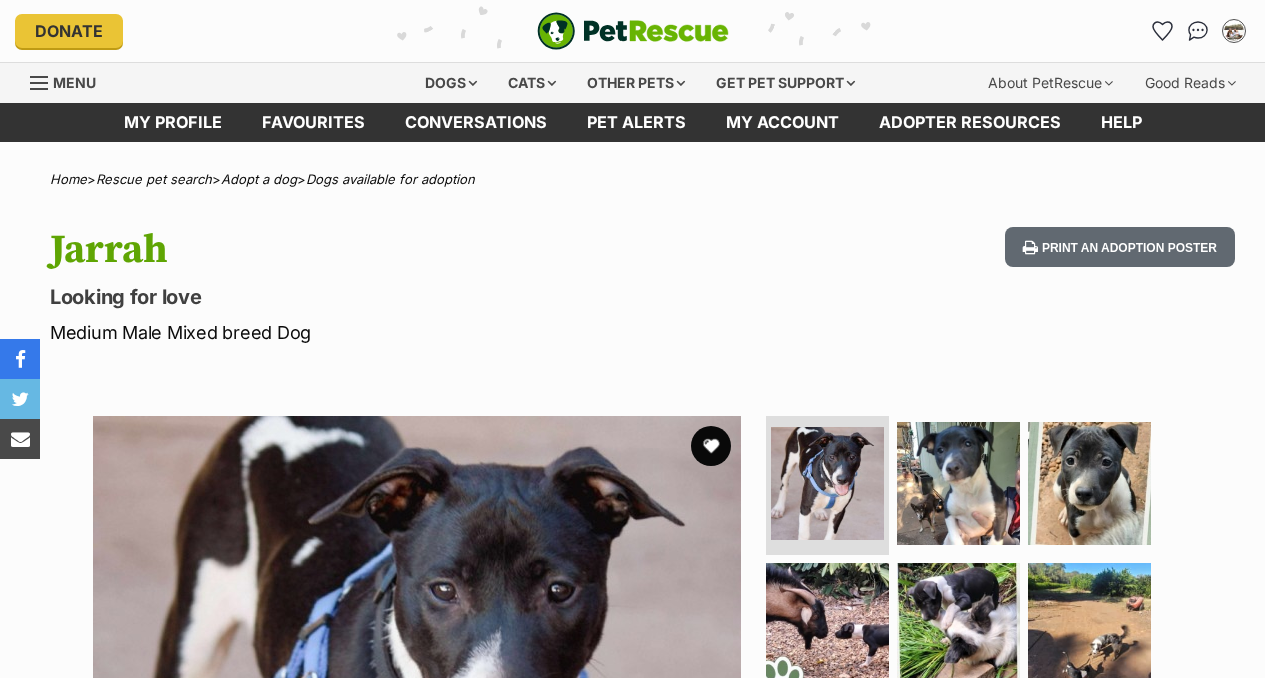 scroll, scrollTop: 0, scrollLeft: 0, axis: both 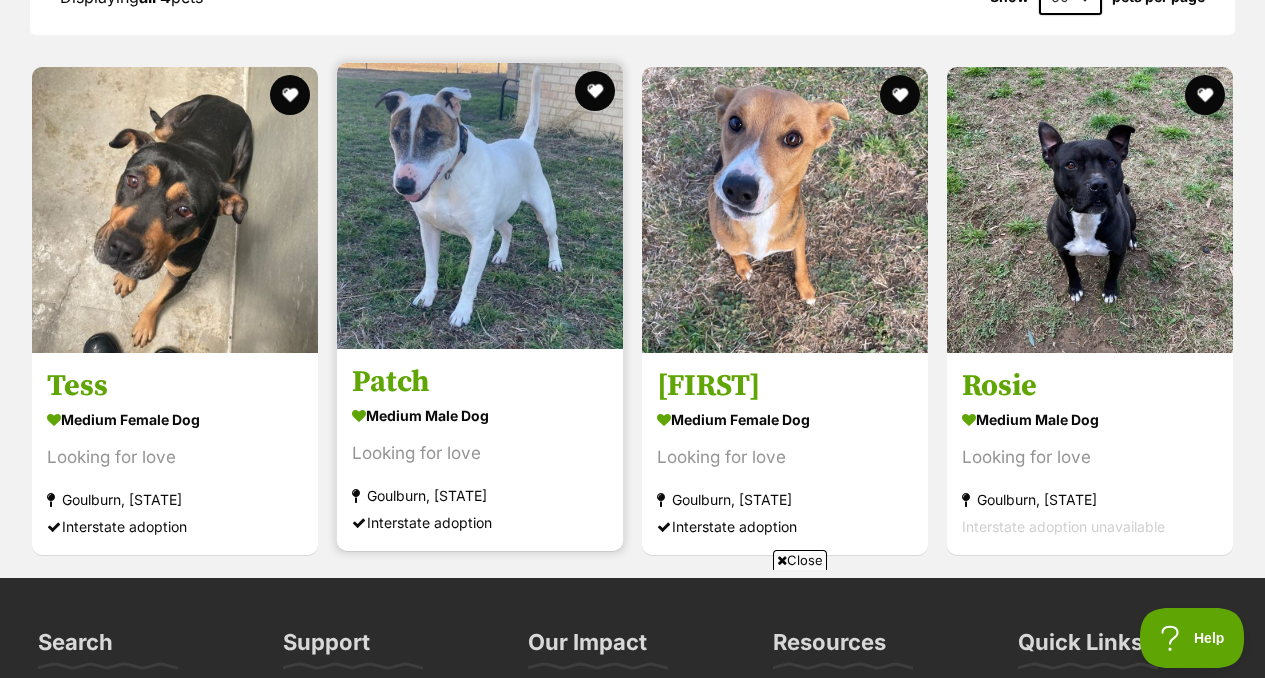 click at bounding box center (480, 206) 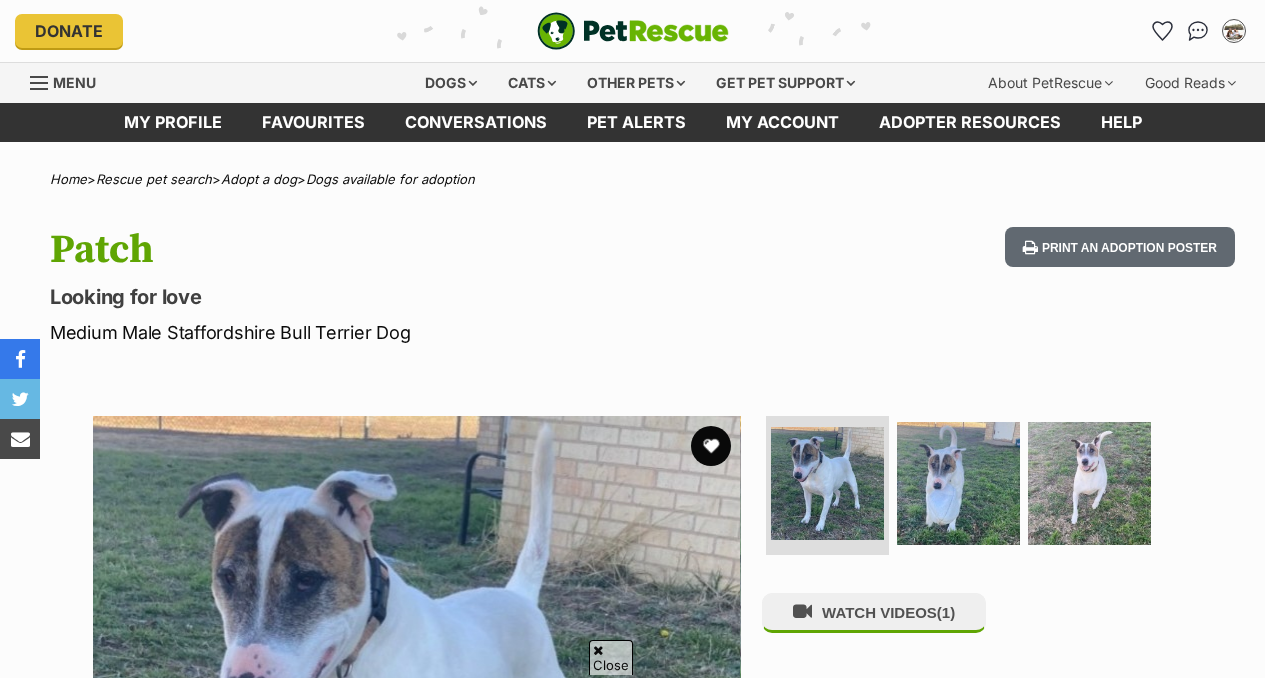 scroll, scrollTop: 179, scrollLeft: 0, axis: vertical 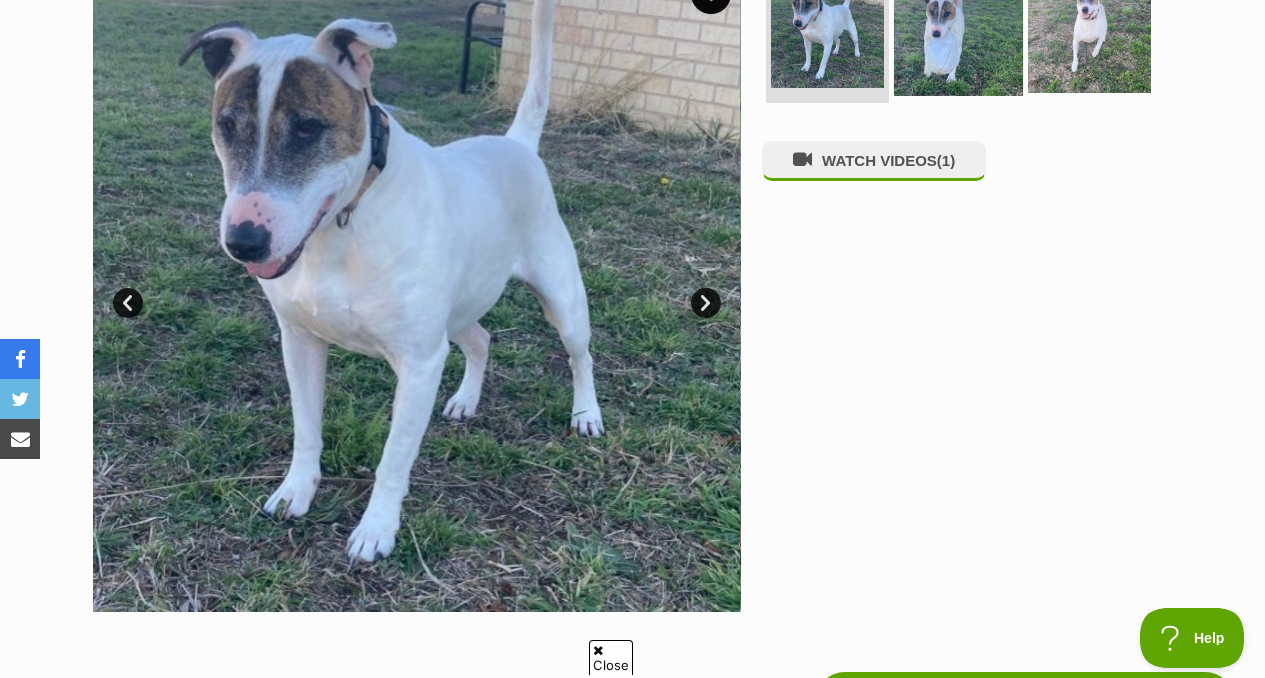 click at bounding box center [958, 30] 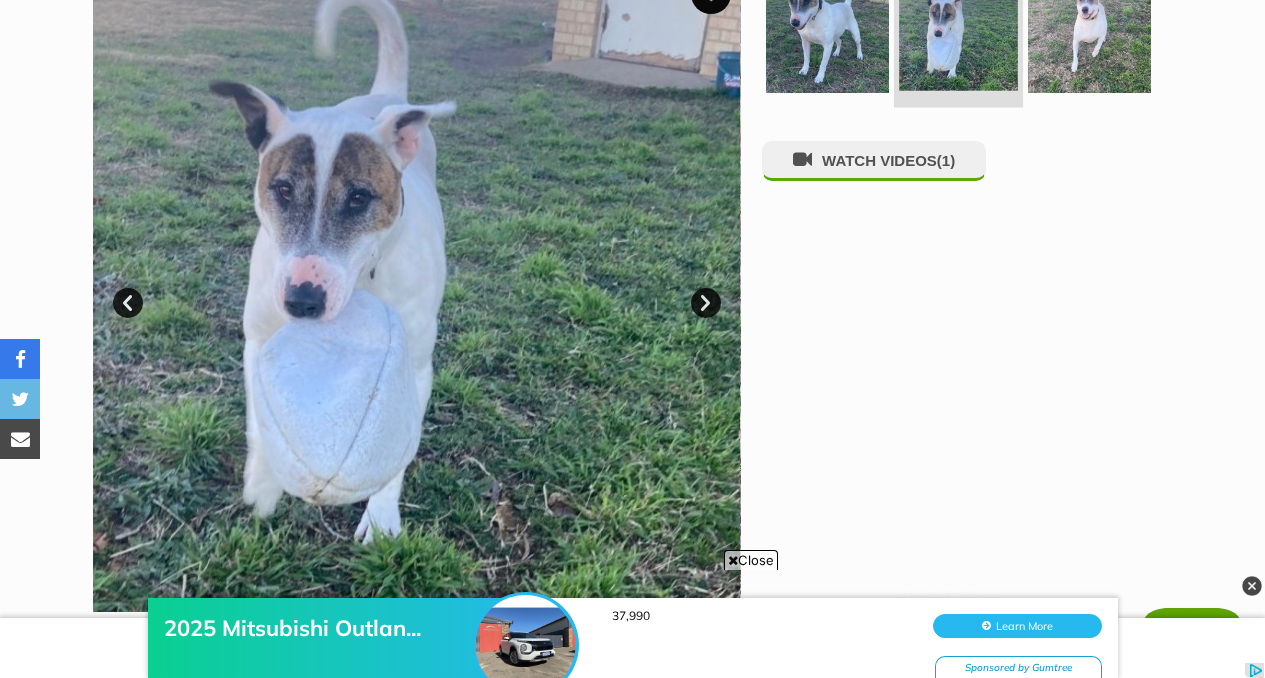 scroll, scrollTop: 0, scrollLeft: 0, axis: both 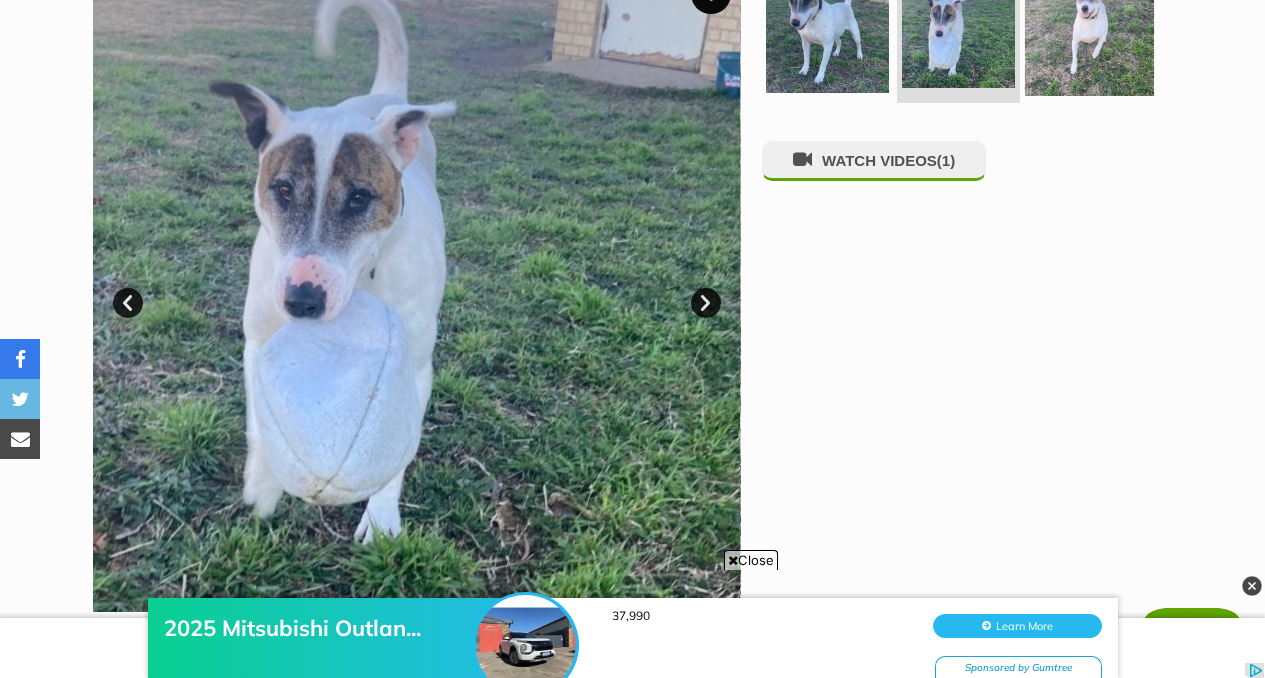 click at bounding box center [1089, 30] 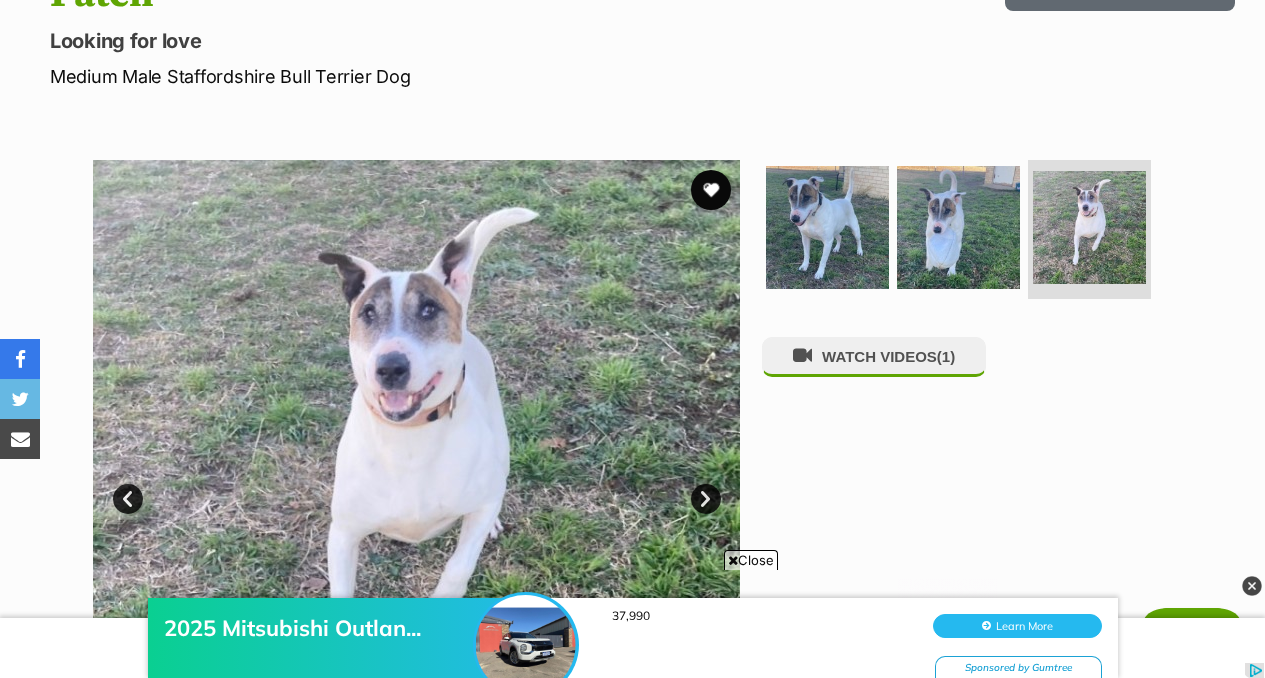 scroll, scrollTop: 0, scrollLeft: 0, axis: both 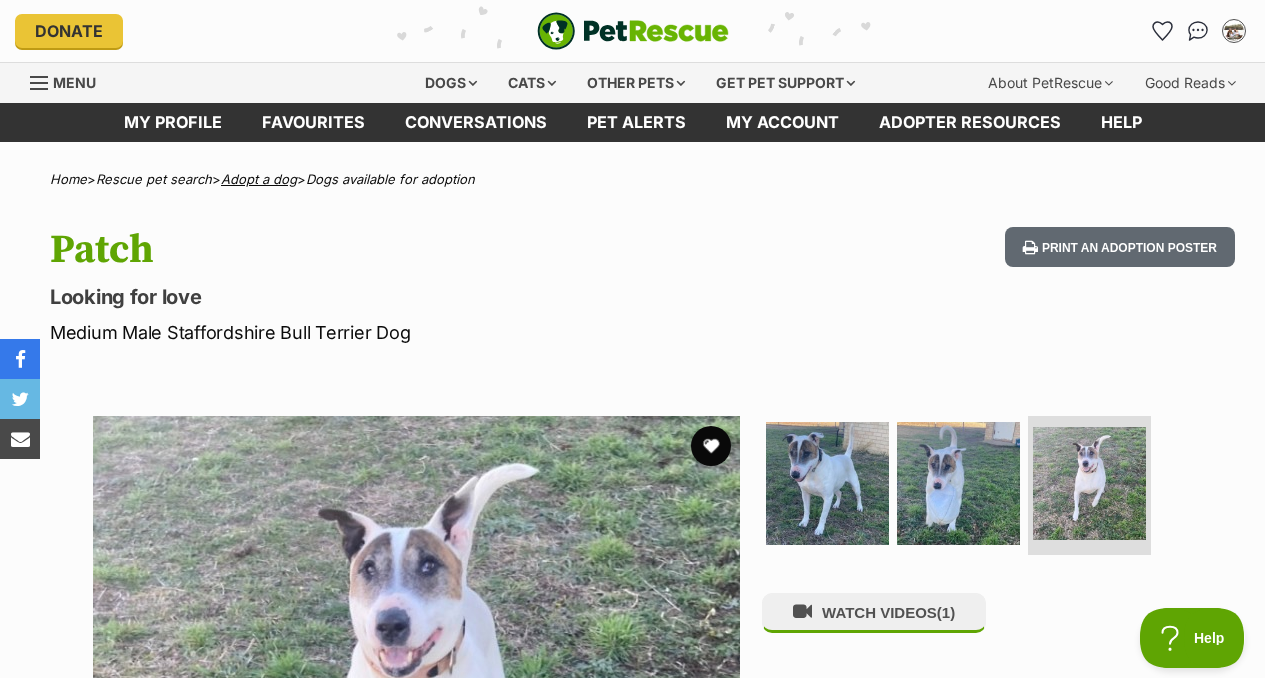click on "Adopt a dog" at bounding box center (259, 179) 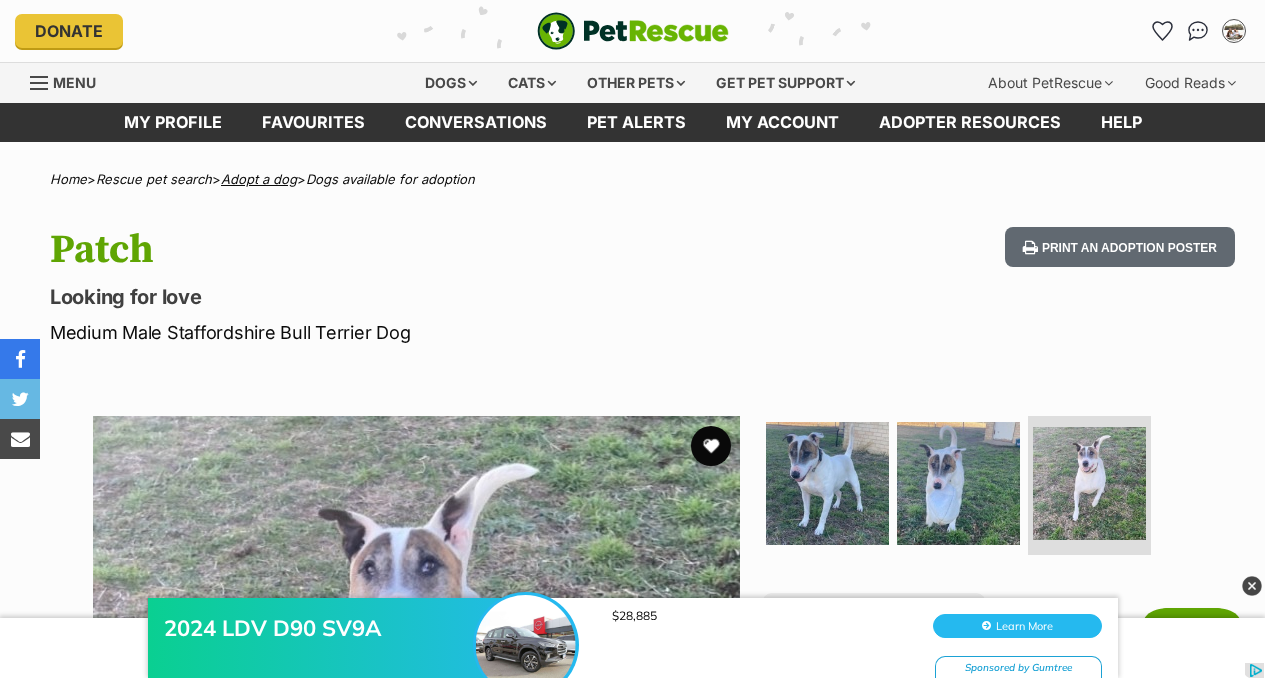 scroll, scrollTop: 0, scrollLeft: 0, axis: both 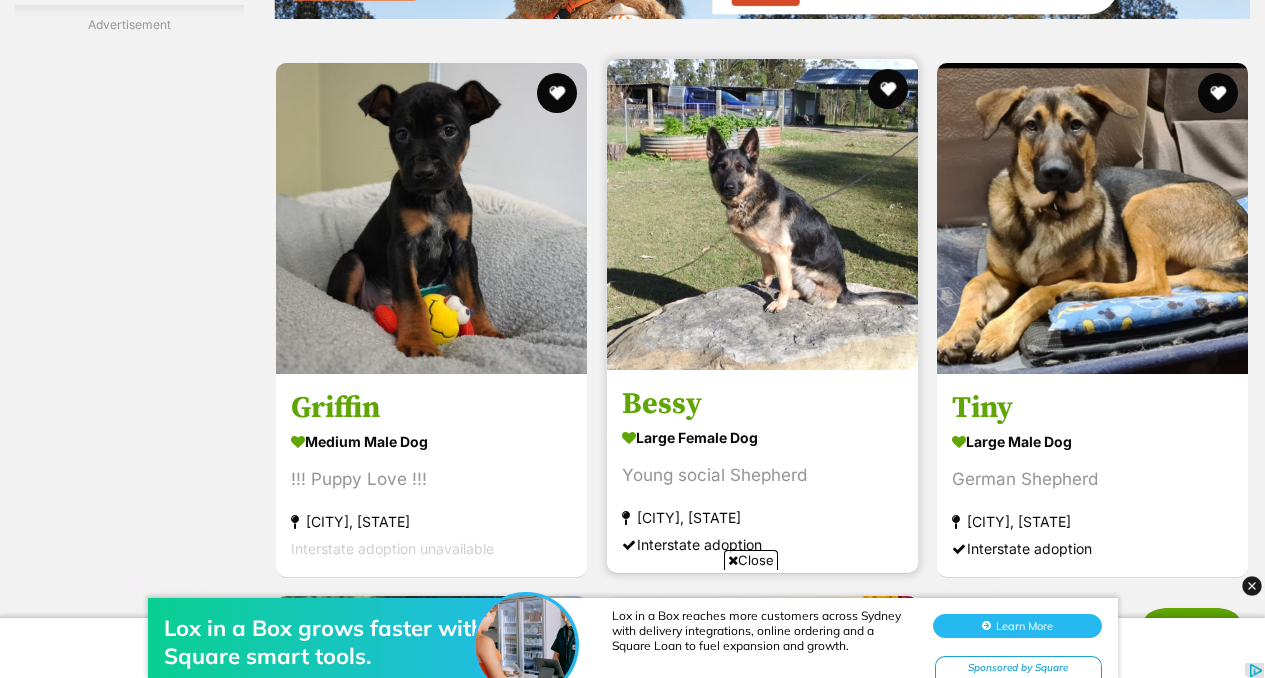click at bounding box center [762, 214] 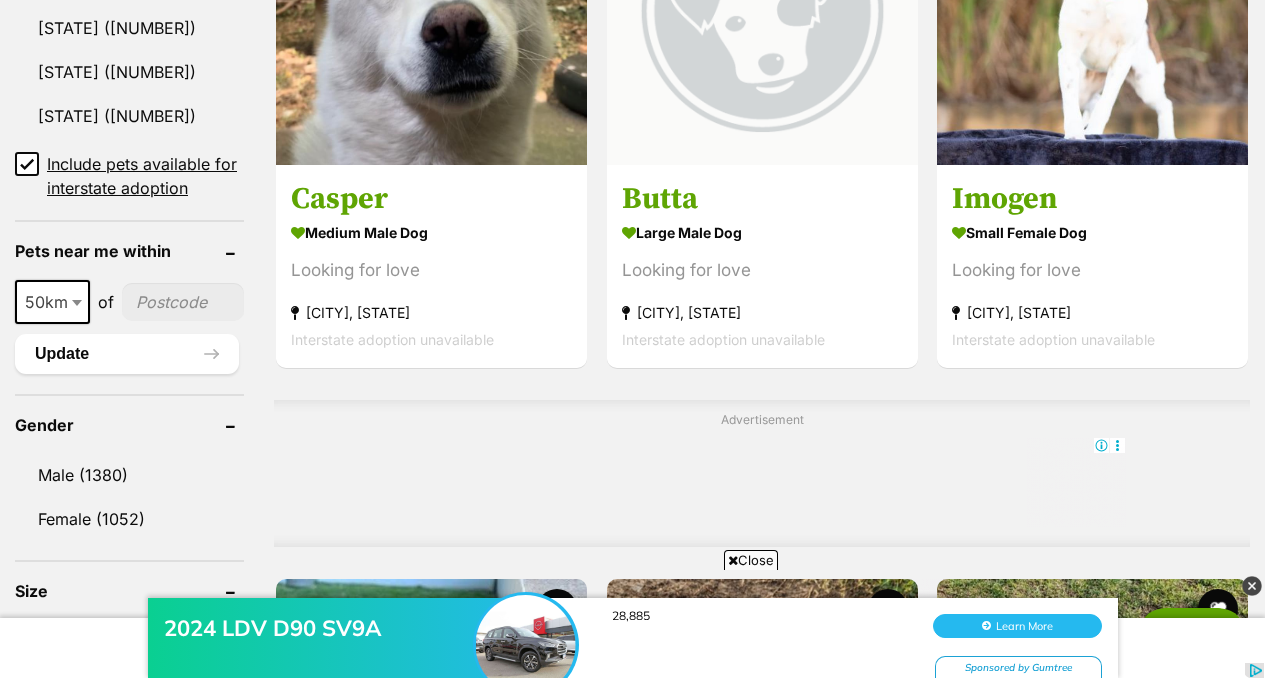 scroll, scrollTop: 1337, scrollLeft: 0, axis: vertical 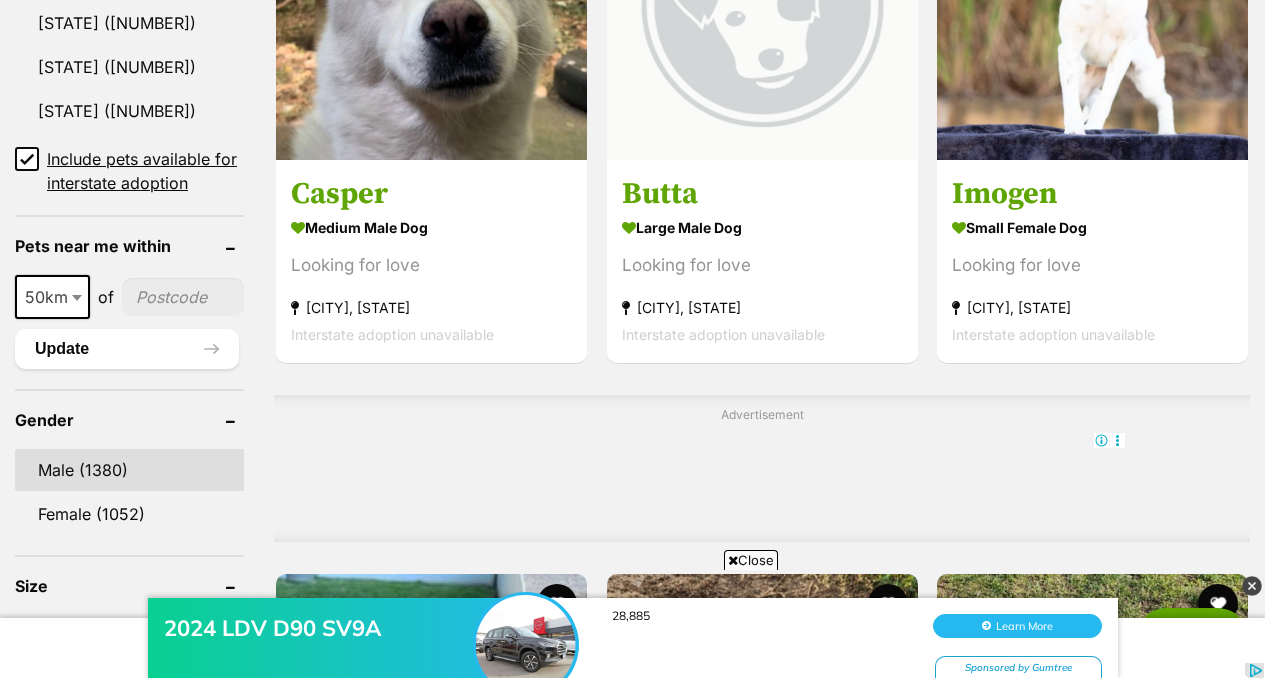 click on "Male (1380)" at bounding box center [129, 470] 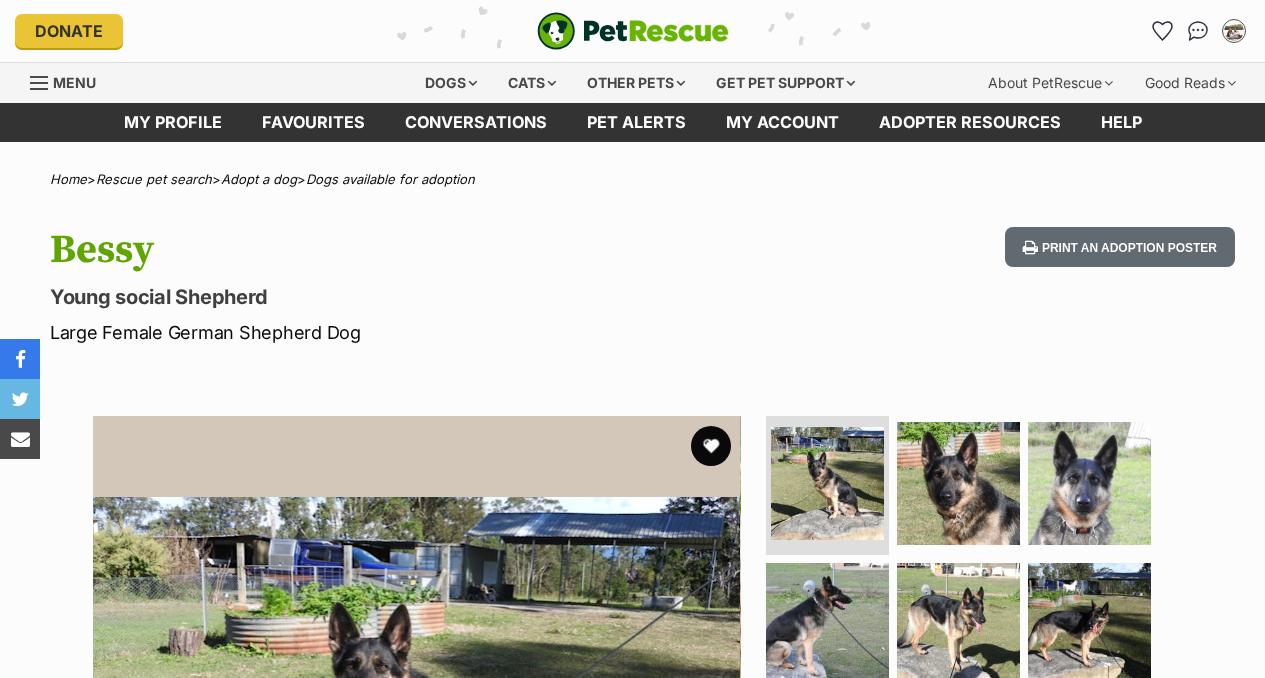 scroll, scrollTop: 163, scrollLeft: 0, axis: vertical 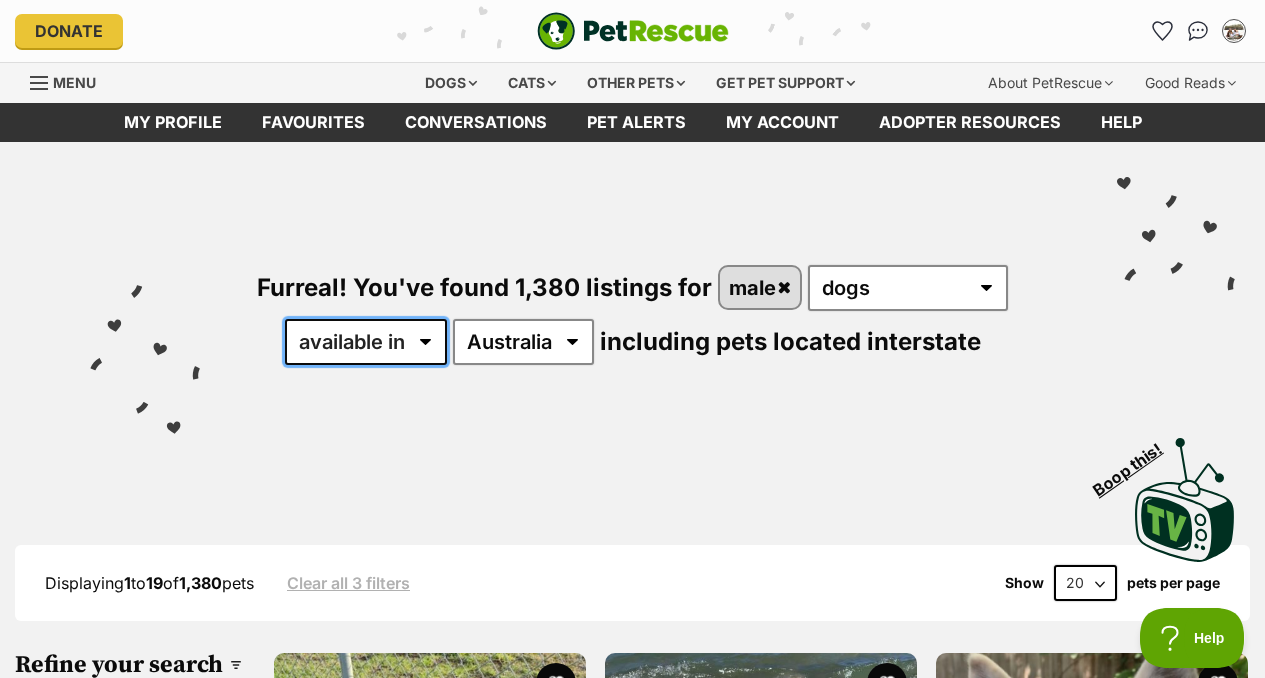 click on "available in
located in" at bounding box center [366, 342] 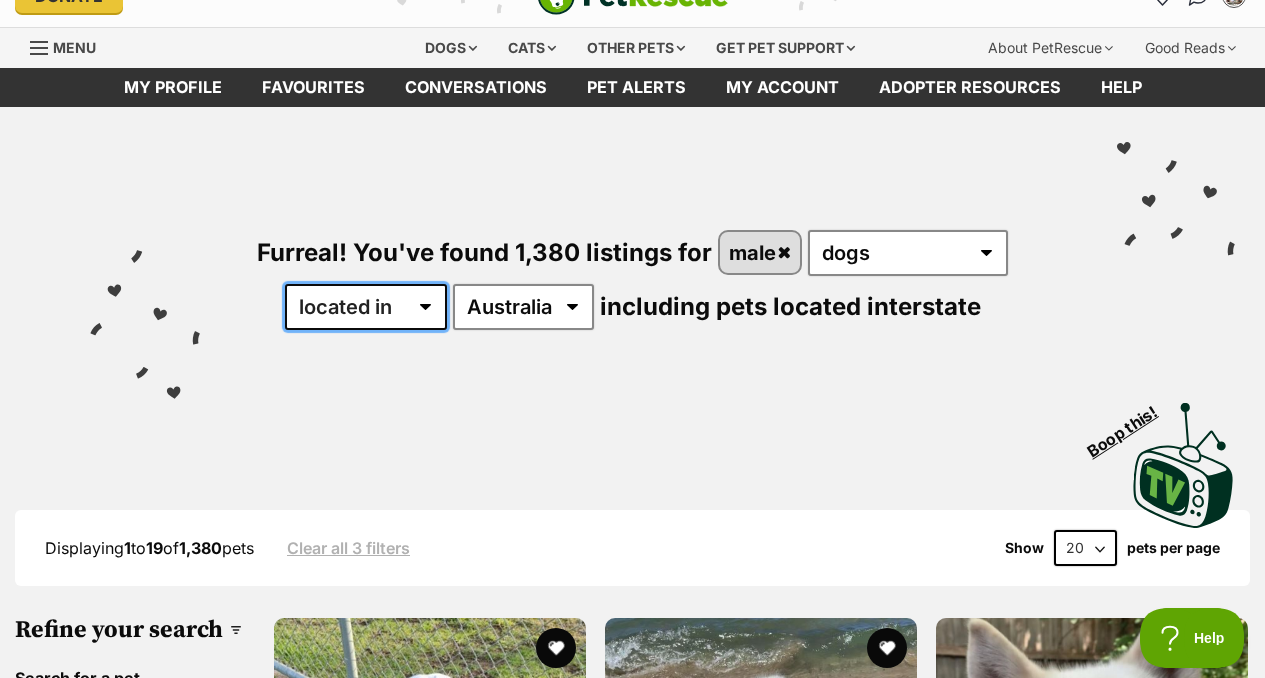 scroll, scrollTop: 0, scrollLeft: 0, axis: both 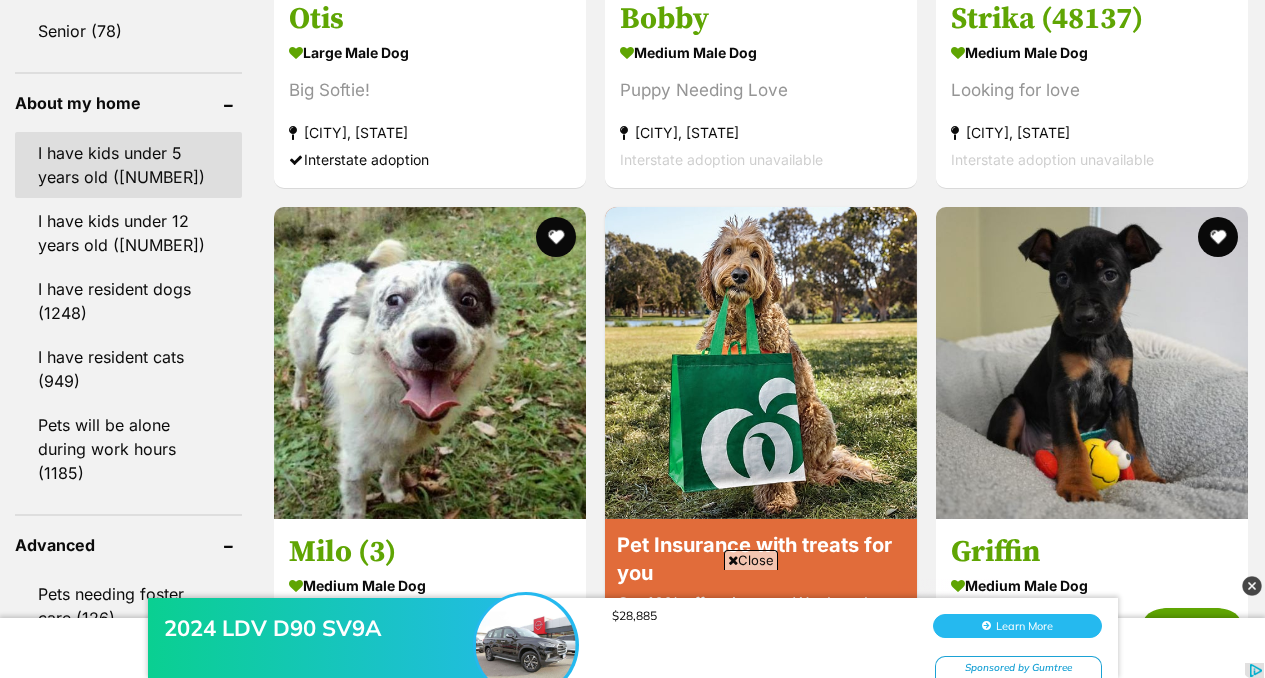 click on "I have kids under 5 years old (830)" at bounding box center [128, 165] 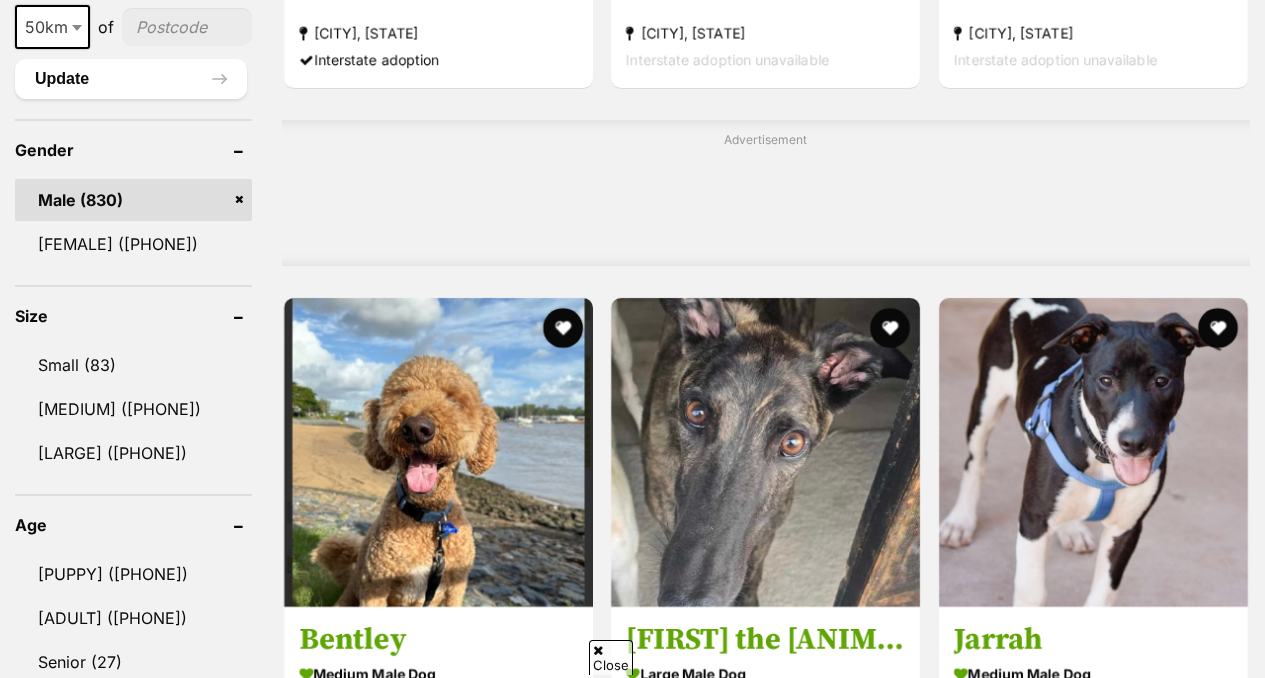 scroll, scrollTop: 0, scrollLeft: 0, axis: both 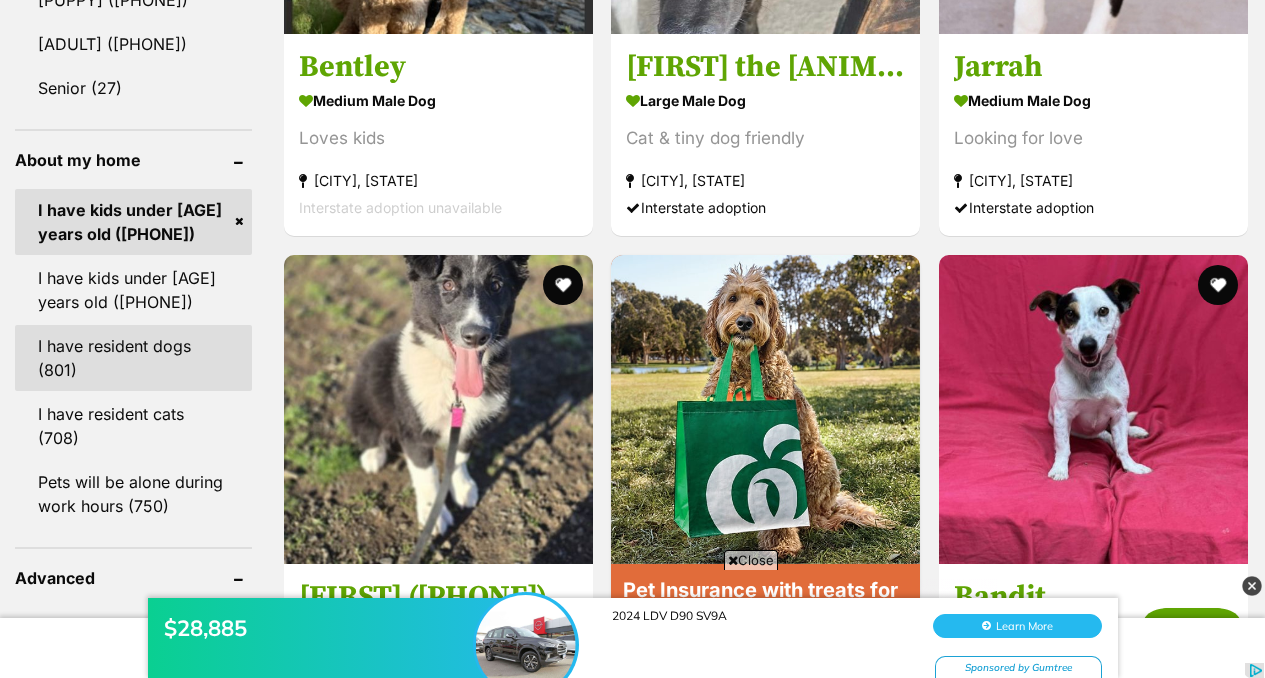 click on "I have resident dogs (801)" at bounding box center [133, 358] 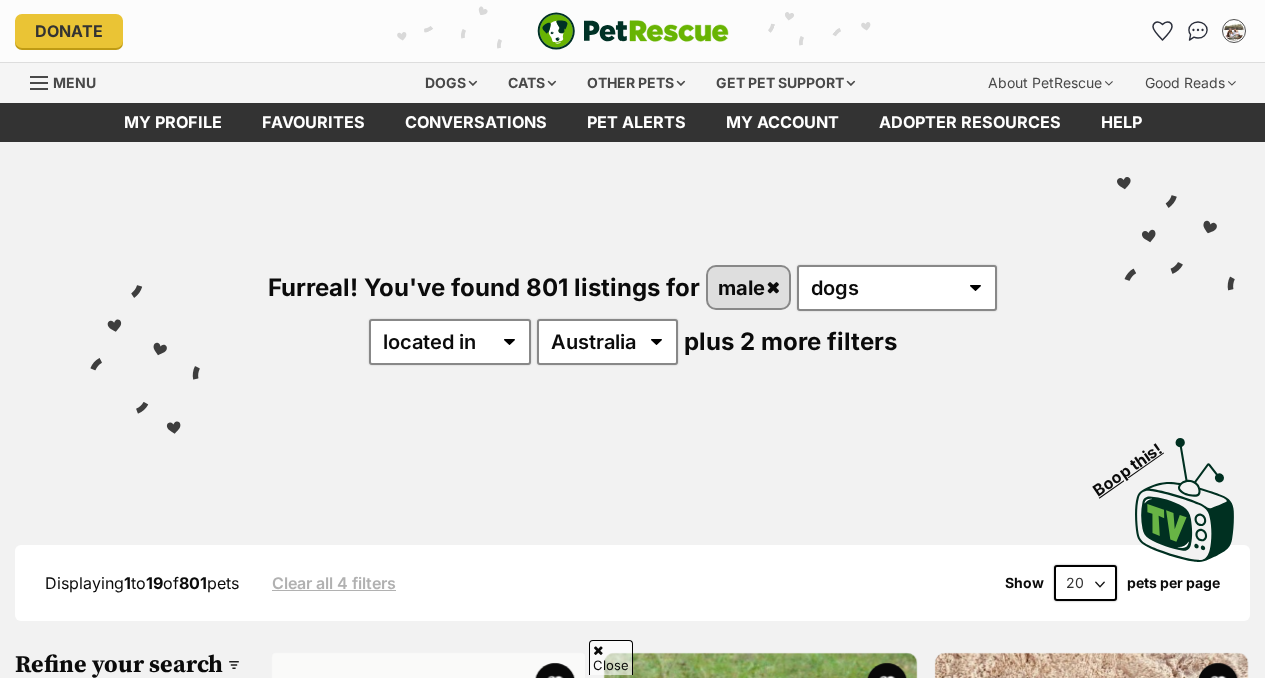 scroll, scrollTop: 1021, scrollLeft: 0, axis: vertical 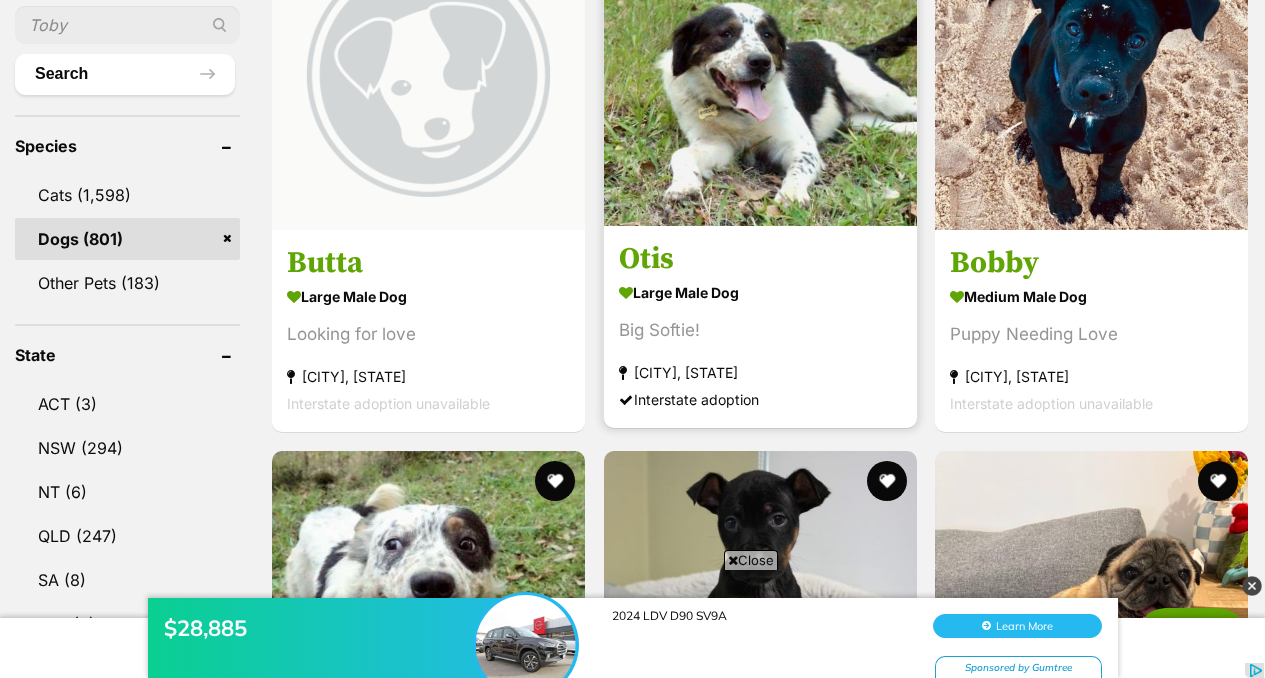 click at bounding box center [760, 69] 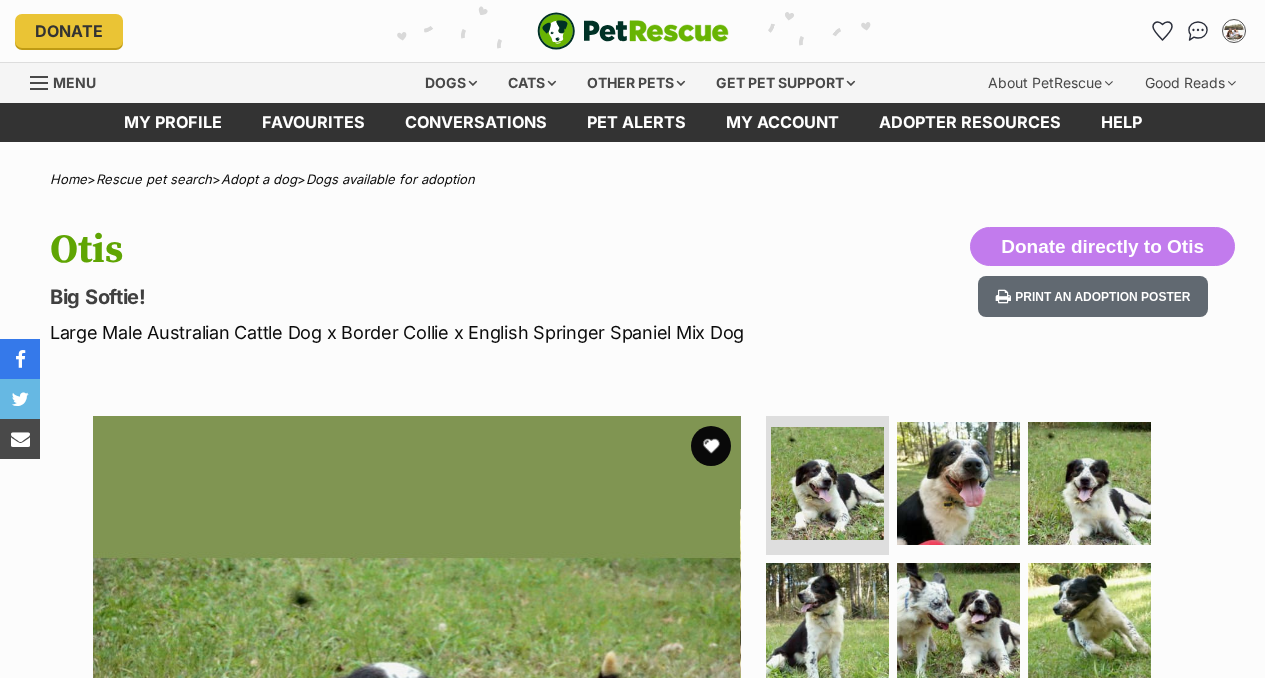 scroll, scrollTop: 0, scrollLeft: 0, axis: both 